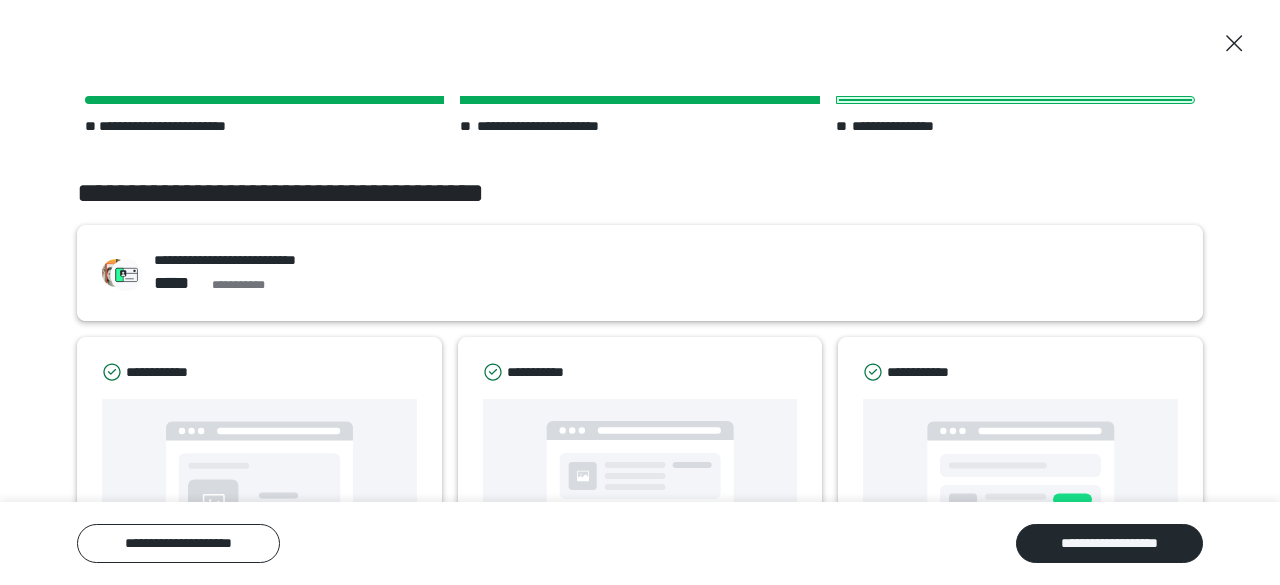 scroll, scrollTop: 110, scrollLeft: 0, axis: vertical 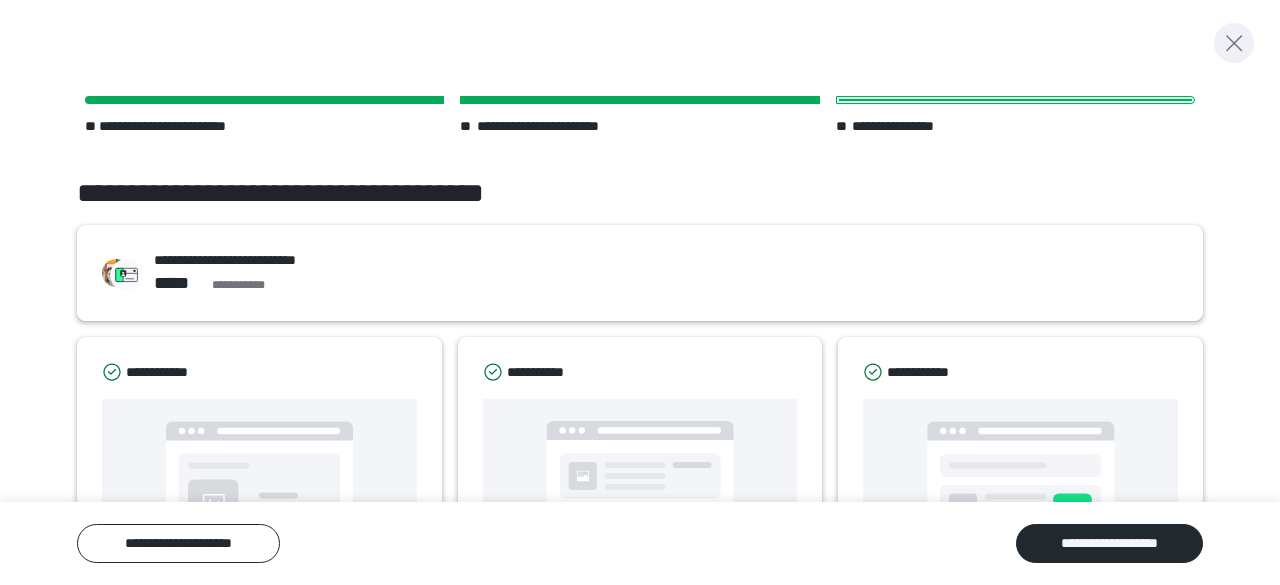 click at bounding box center (1234, 43) 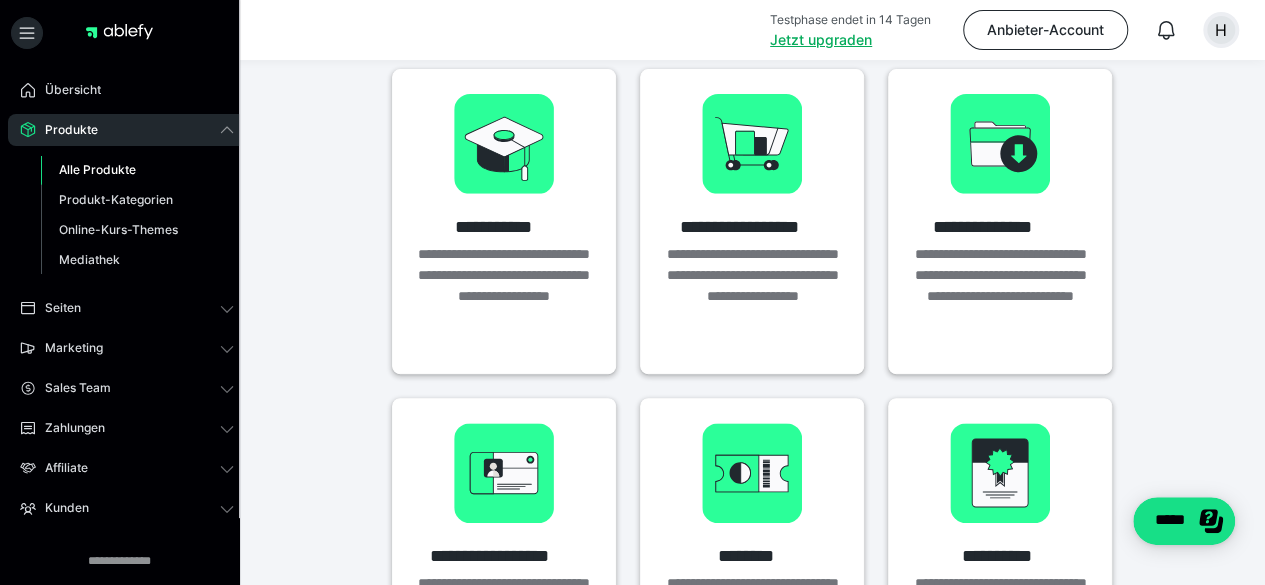 click on "H" at bounding box center [1221, 30] 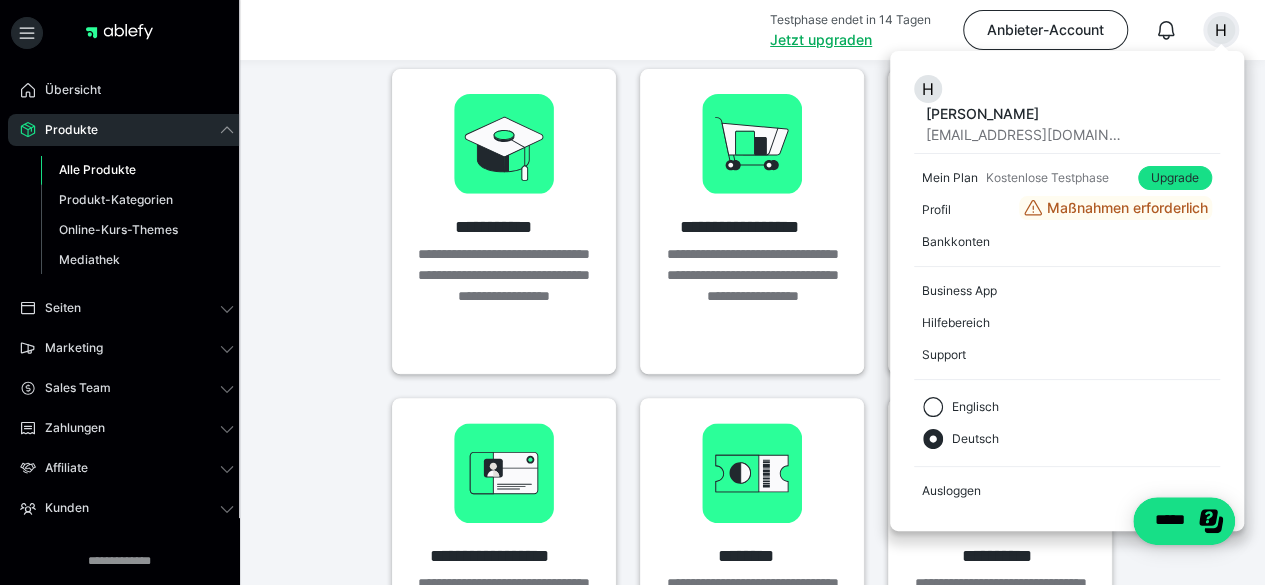click at bounding box center (119, 32) 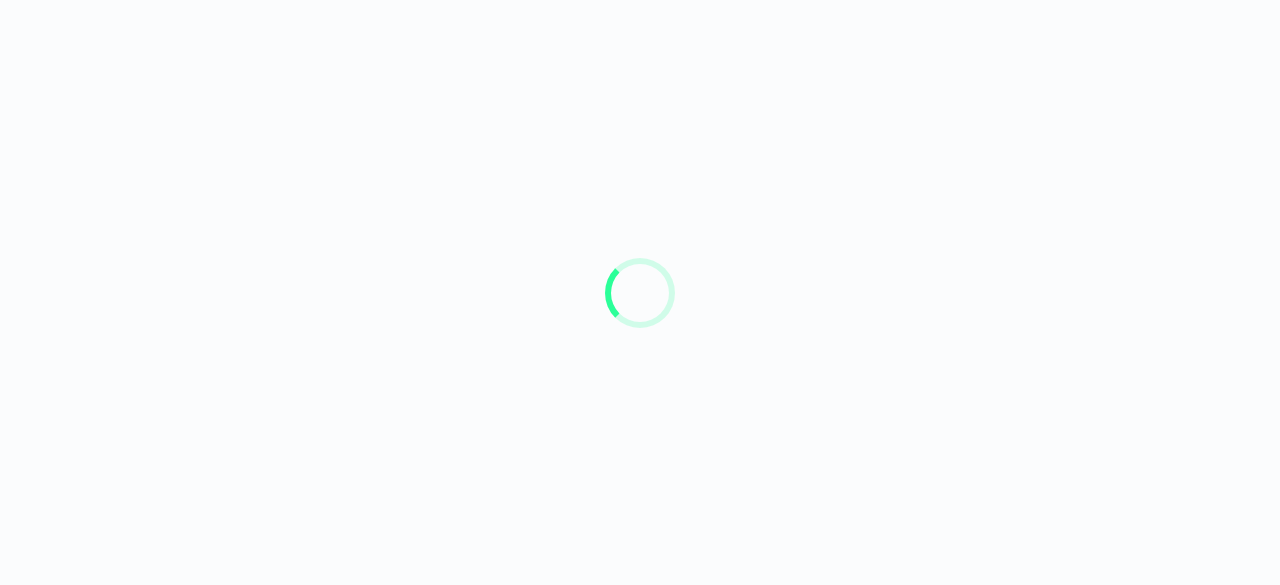 scroll, scrollTop: 0, scrollLeft: 0, axis: both 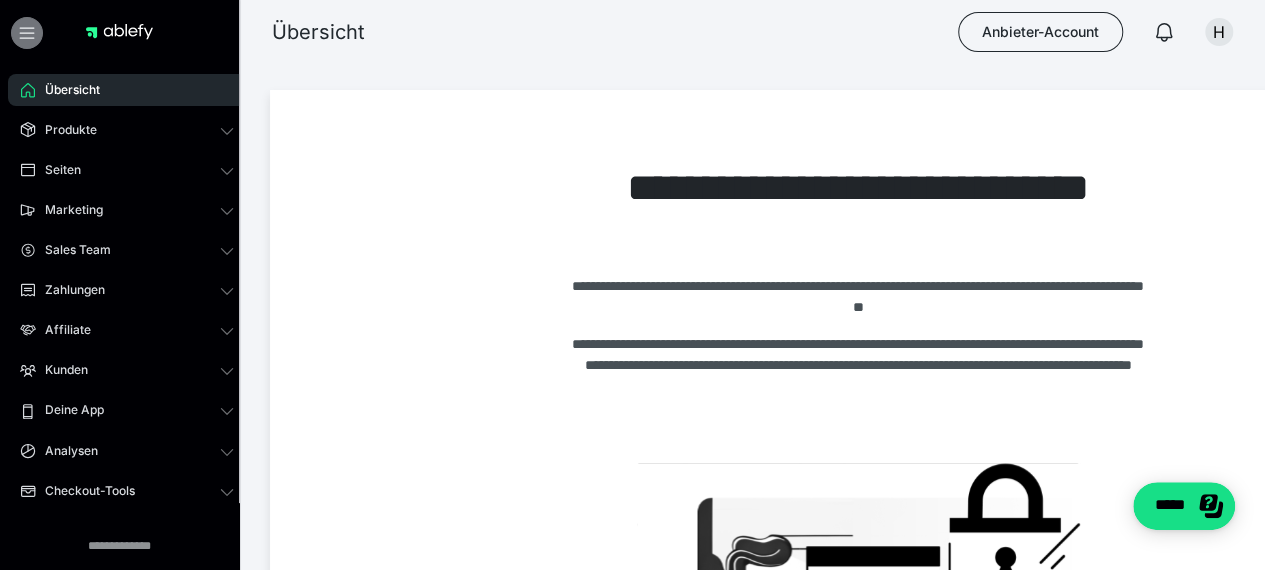 click 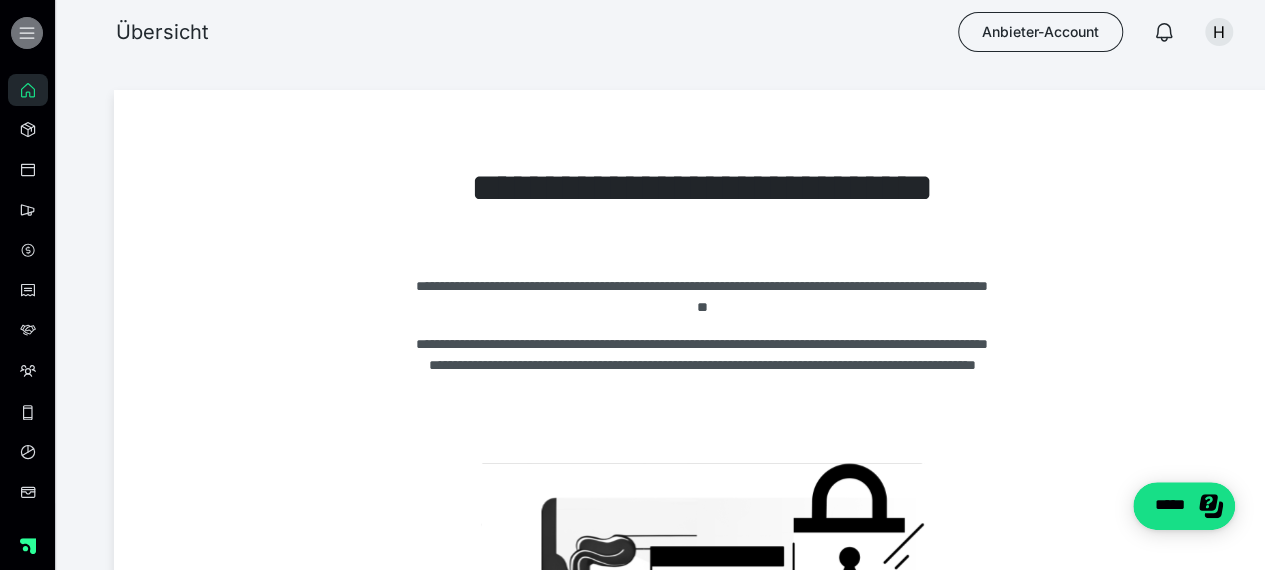 click 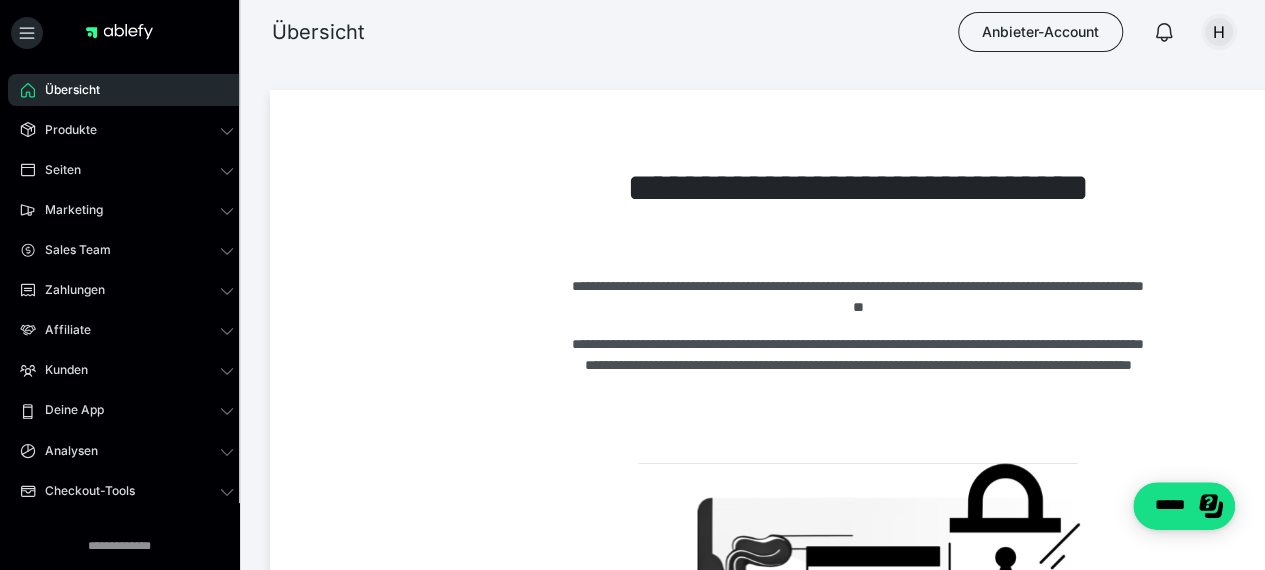 click on "H" at bounding box center (1219, 32) 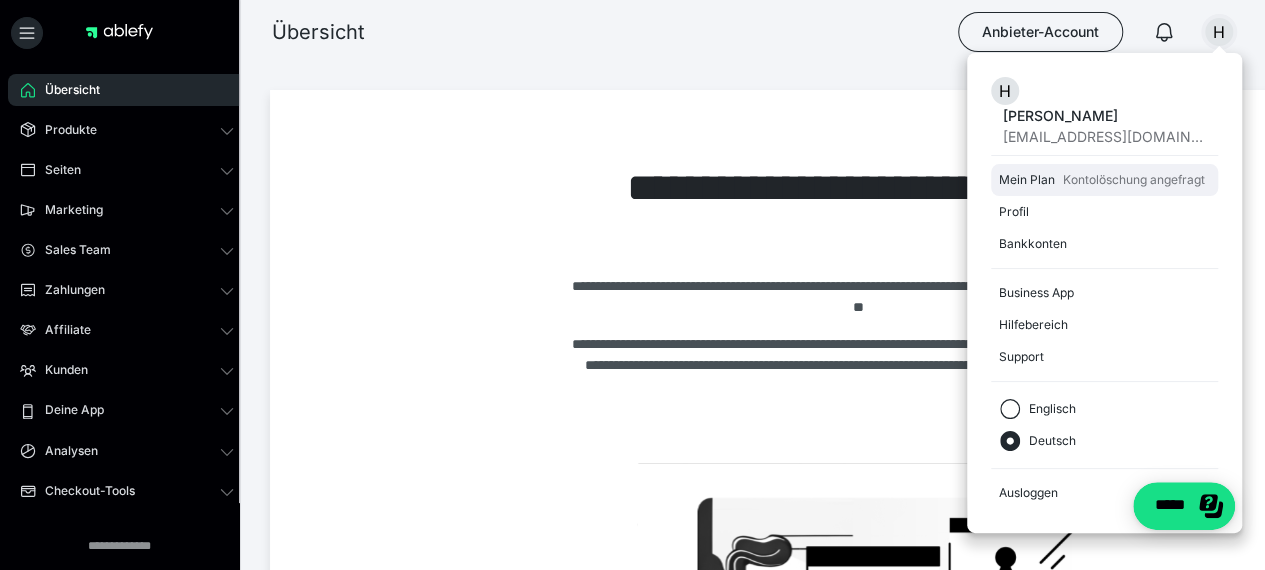 click on "Kontolöschung angefragt" at bounding box center (1134, 180) 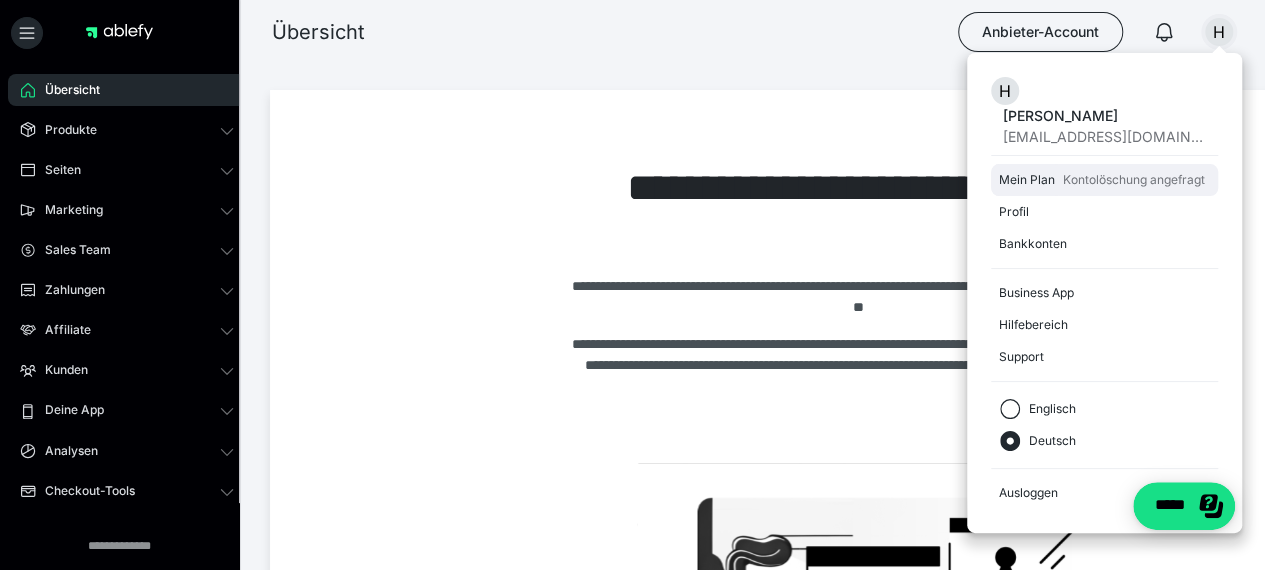 click on "Mein Plan" at bounding box center [1027, 180] 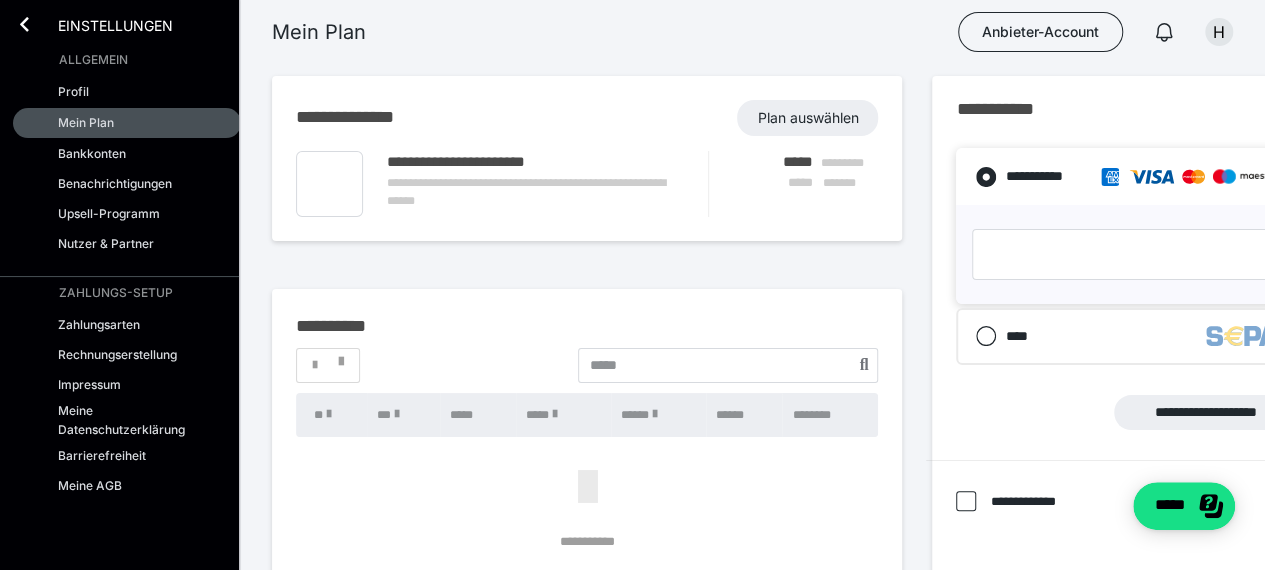 click on "**********" at bounding box center [587, 118] 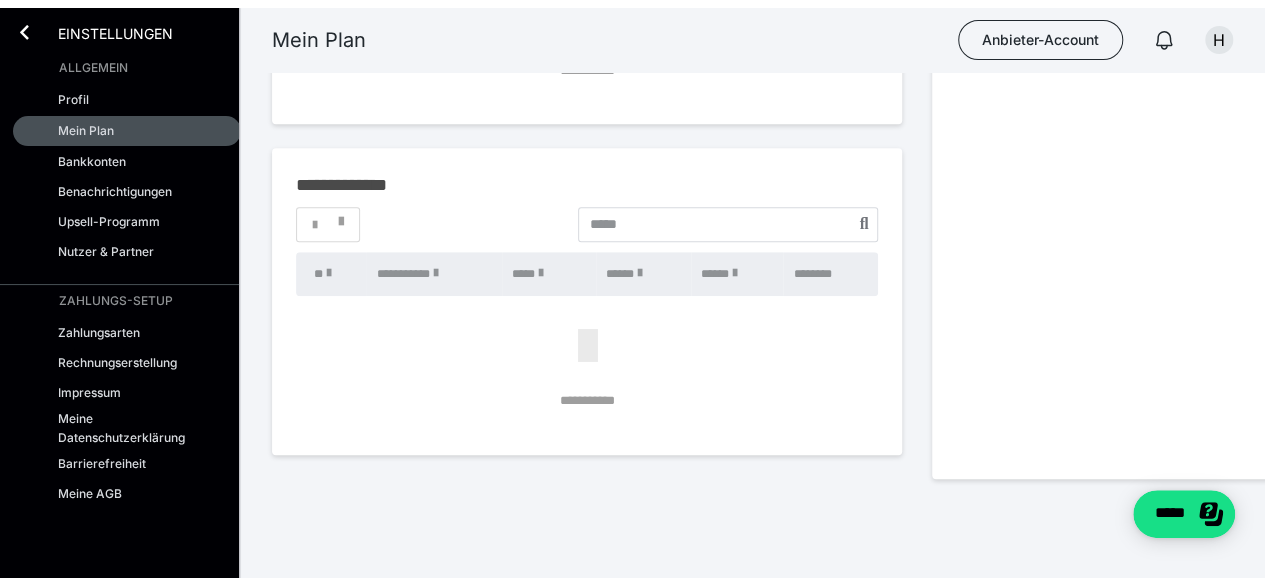 scroll, scrollTop: 0, scrollLeft: 0, axis: both 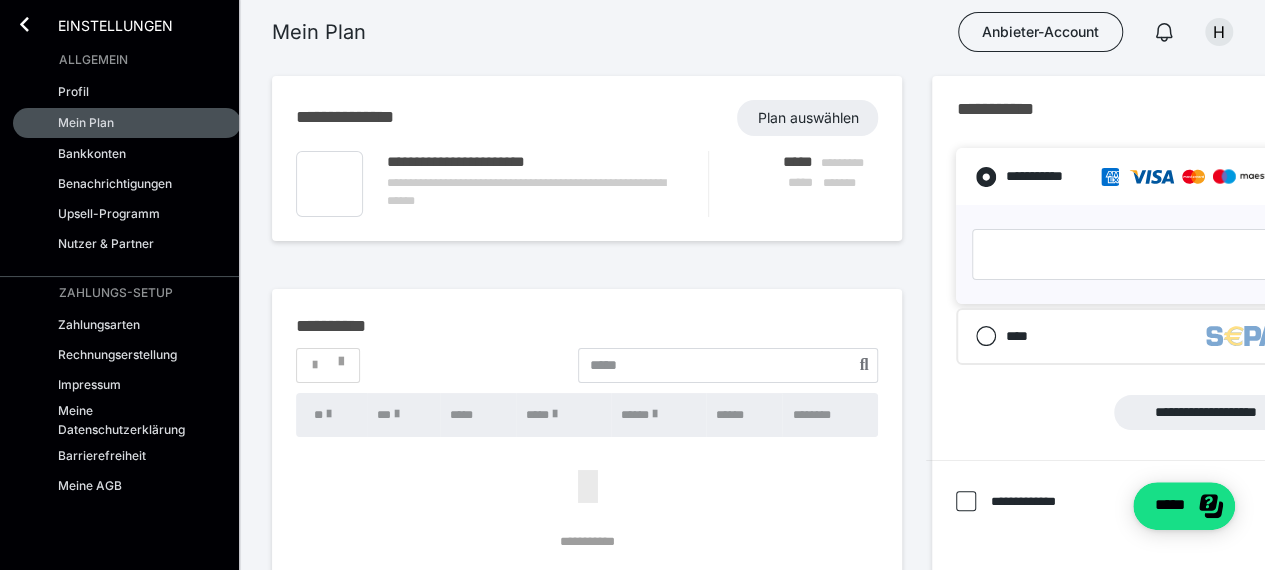 click on "**********" at bounding box center [587, 118] 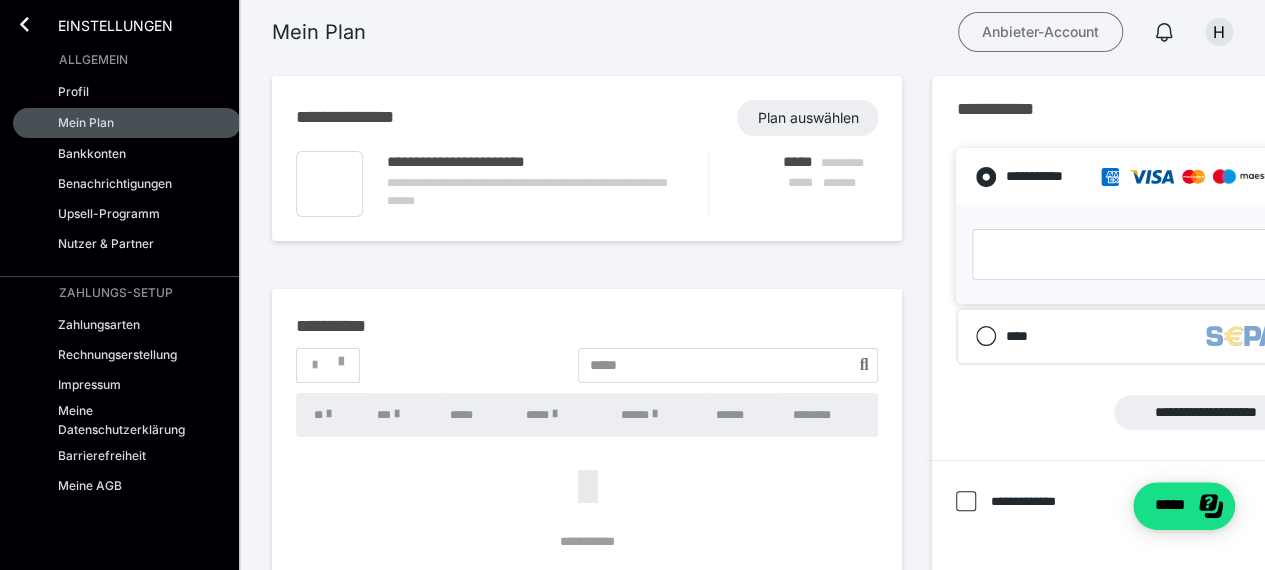 click on "Anbieter-Account" at bounding box center [1040, 32] 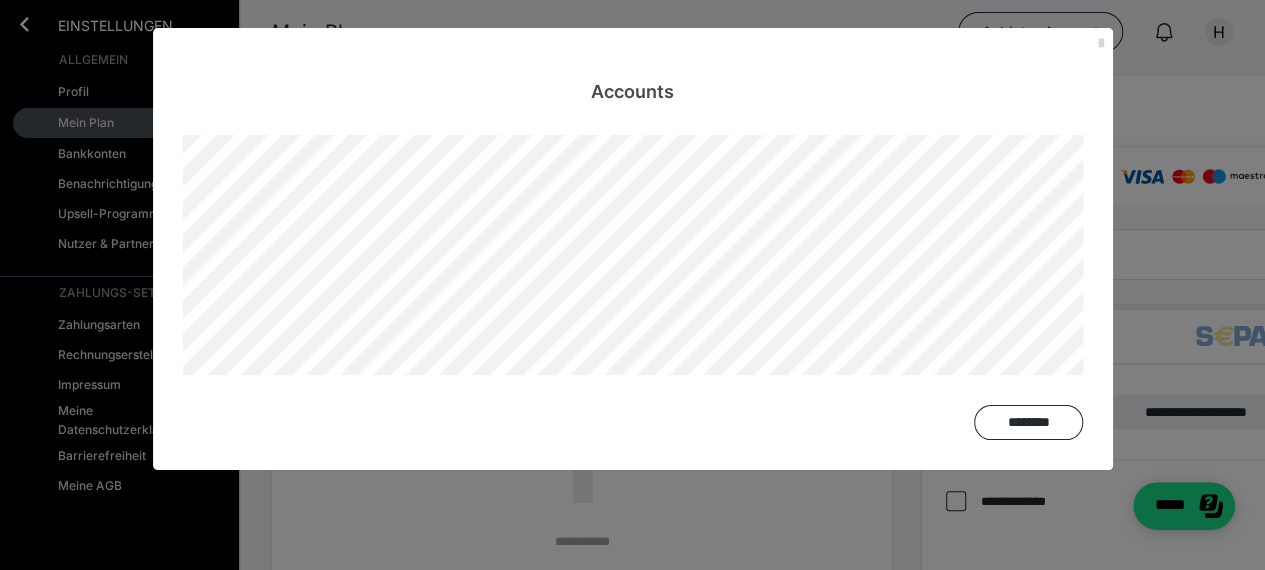 click at bounding box center (1101, 44) 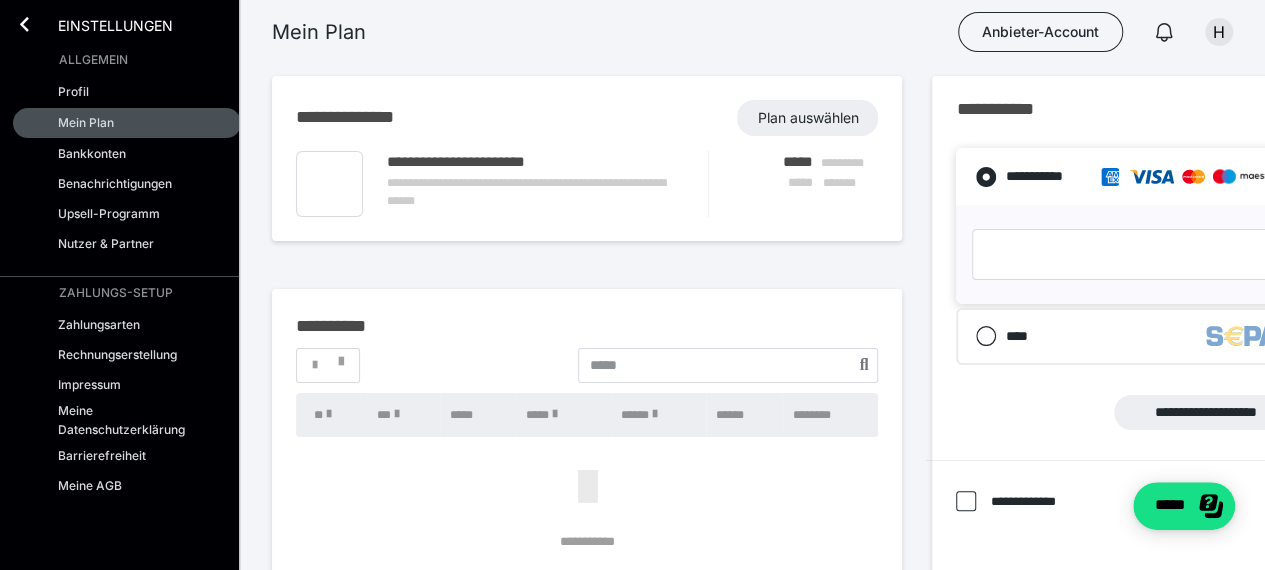 click on "Mein Plan Anbieter-Account H" at bounding box center (632, 32) 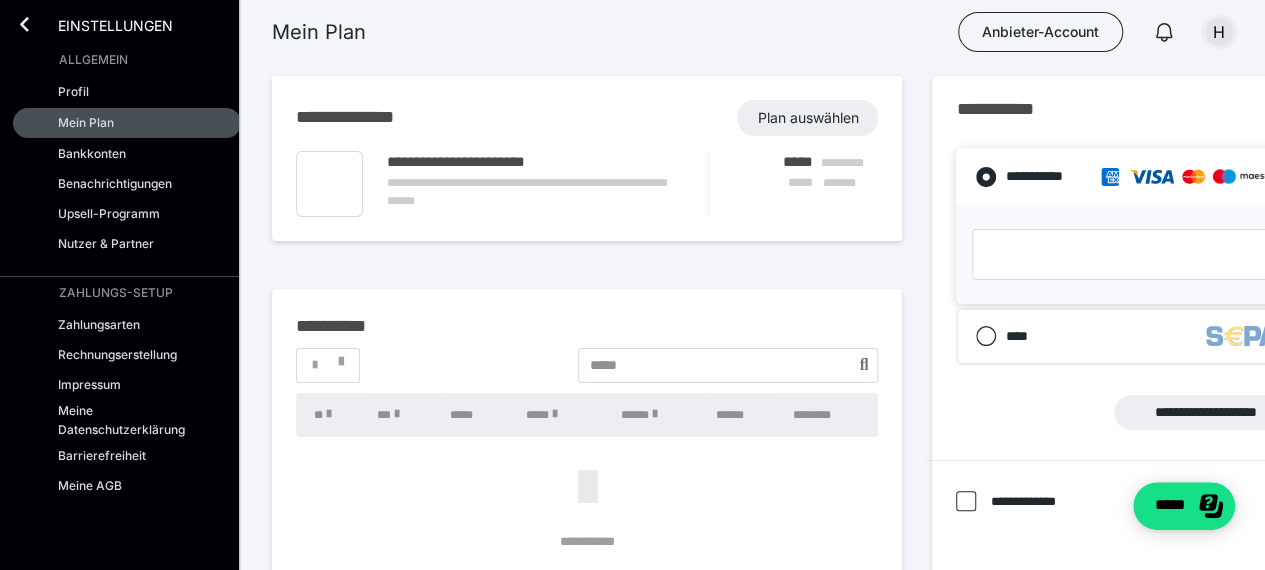 click on "H" at bounding box center [1219, 32] 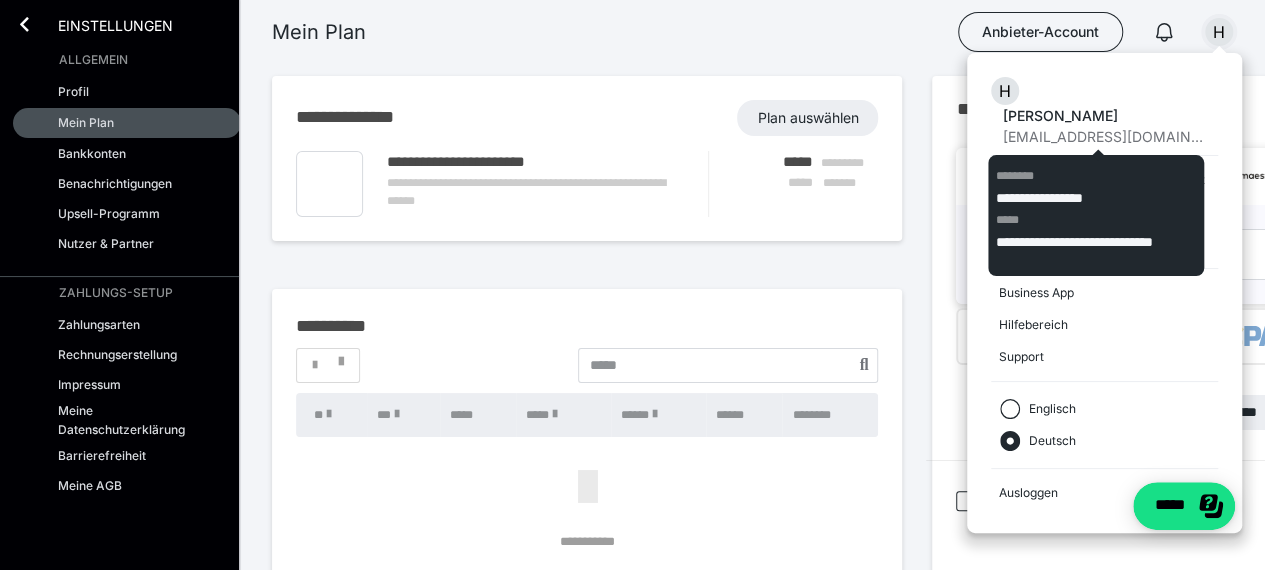 click on "[PERSON_NAME]" at bounding box center [1103, 115] 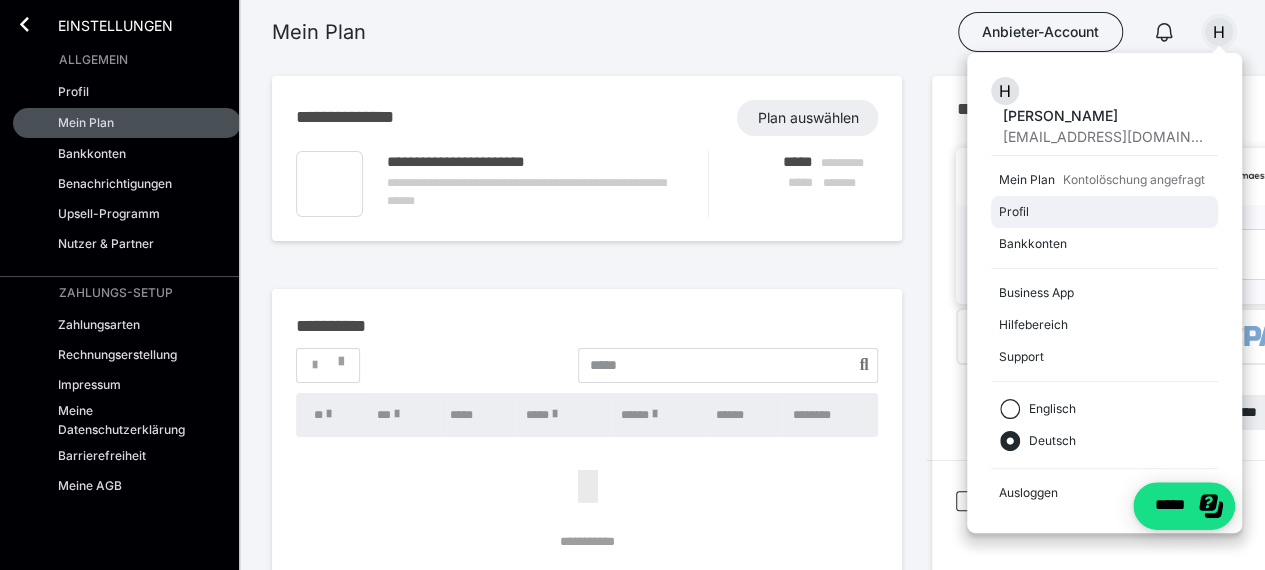 click on "Profil" at bounding box center [1100, 212] 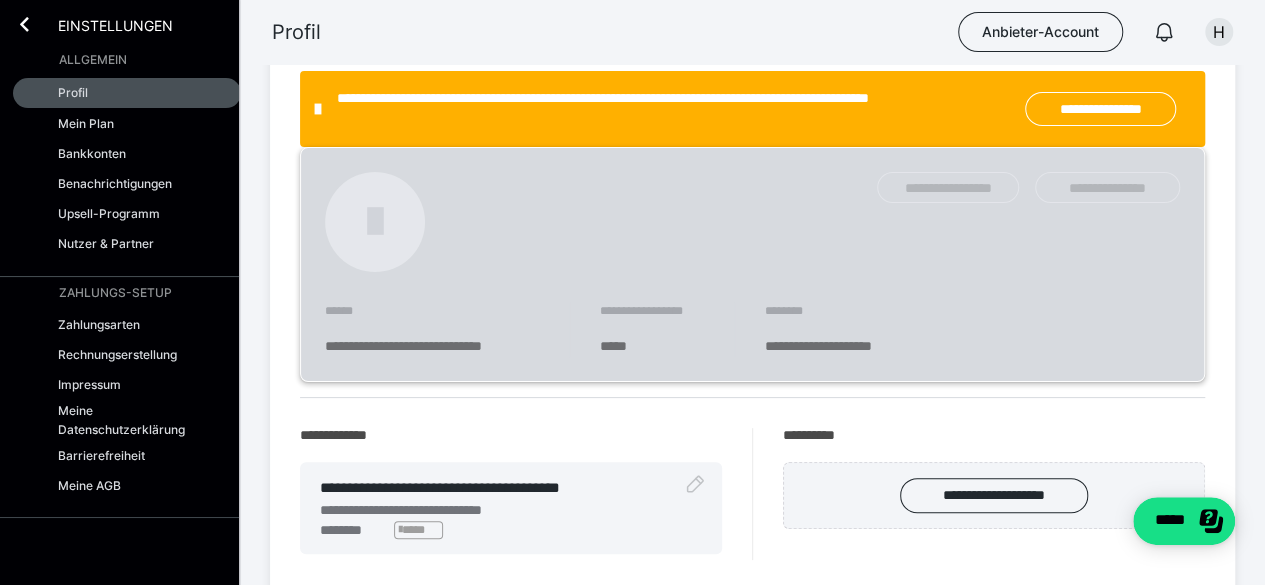 scroll, scrollTop: 0, scrollLeft: 0, axis: both 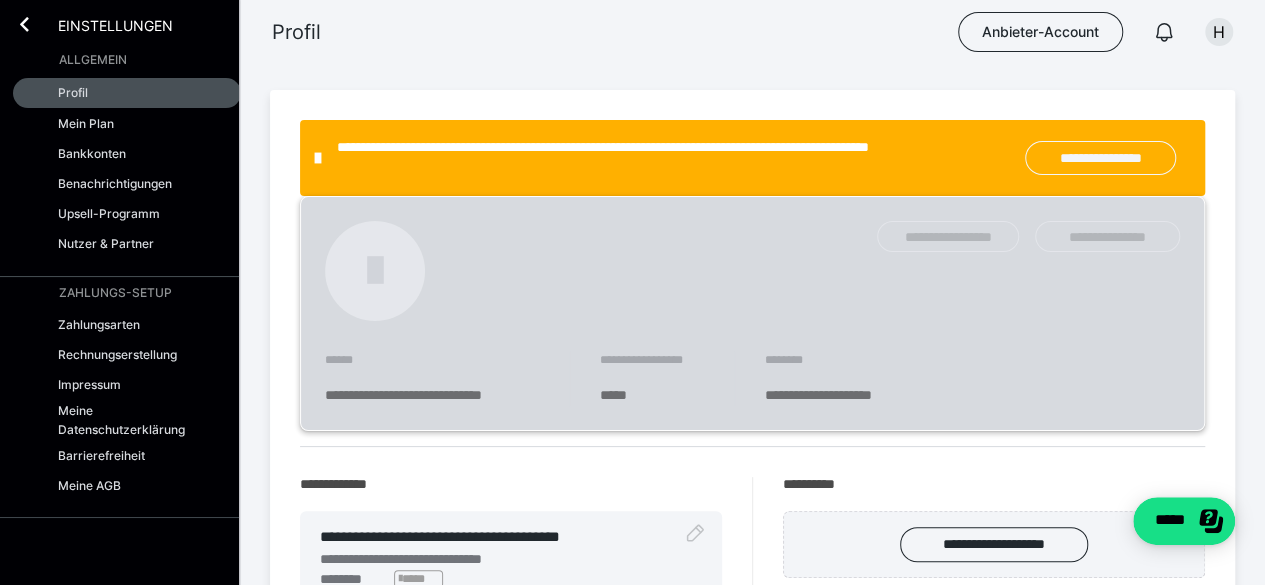 click on "**********" at bounding box center [1100, 158] 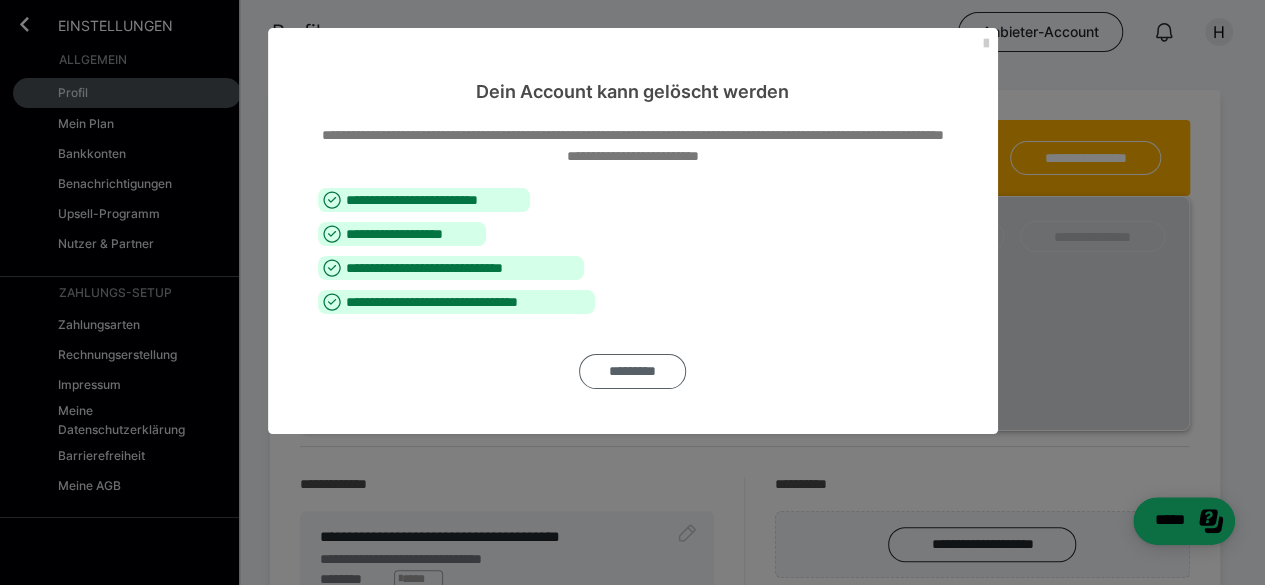 click on "*********" at bounding box center (632, 371) 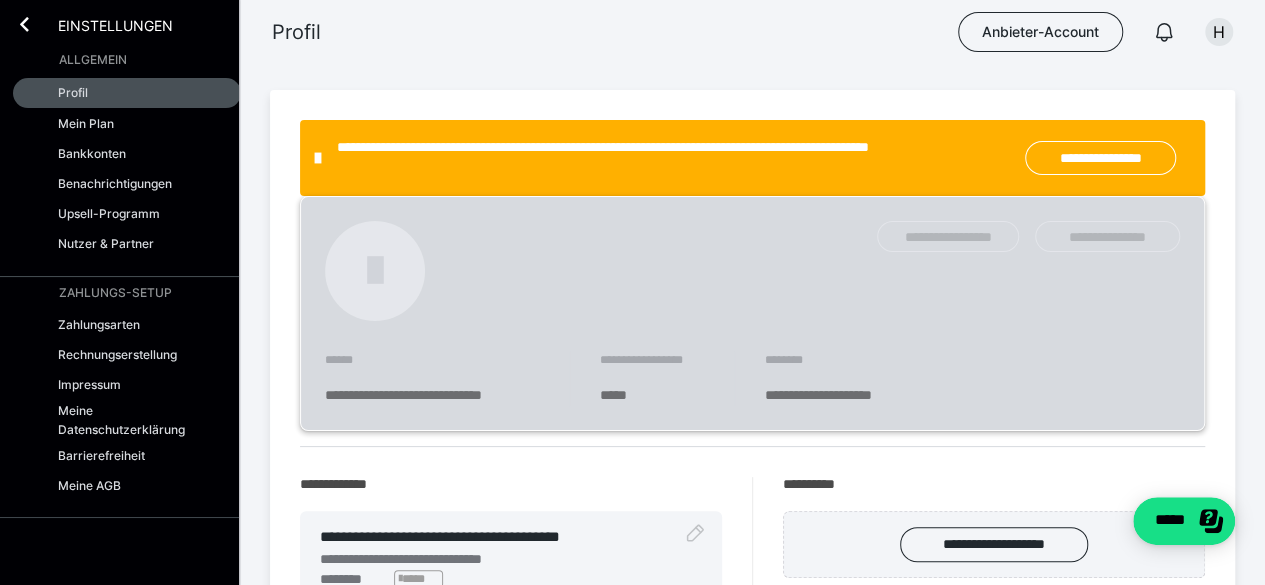 click on "Profil Anbieter-Account H" at bounding box center (632, 32) 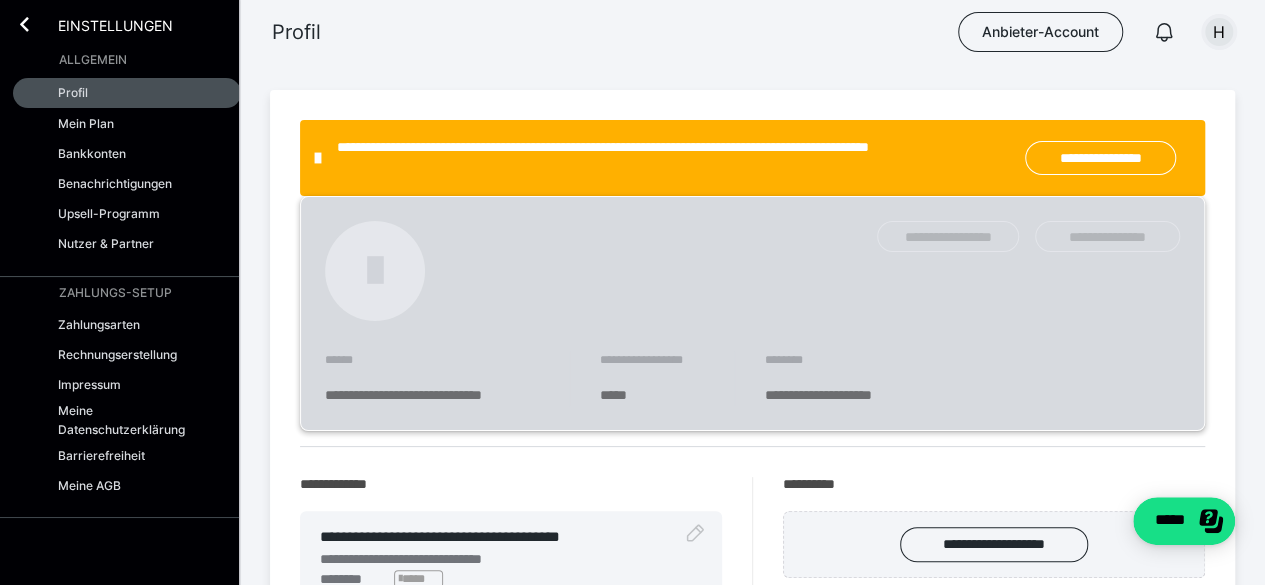 click on "H" at bounding box center [1219, 32] 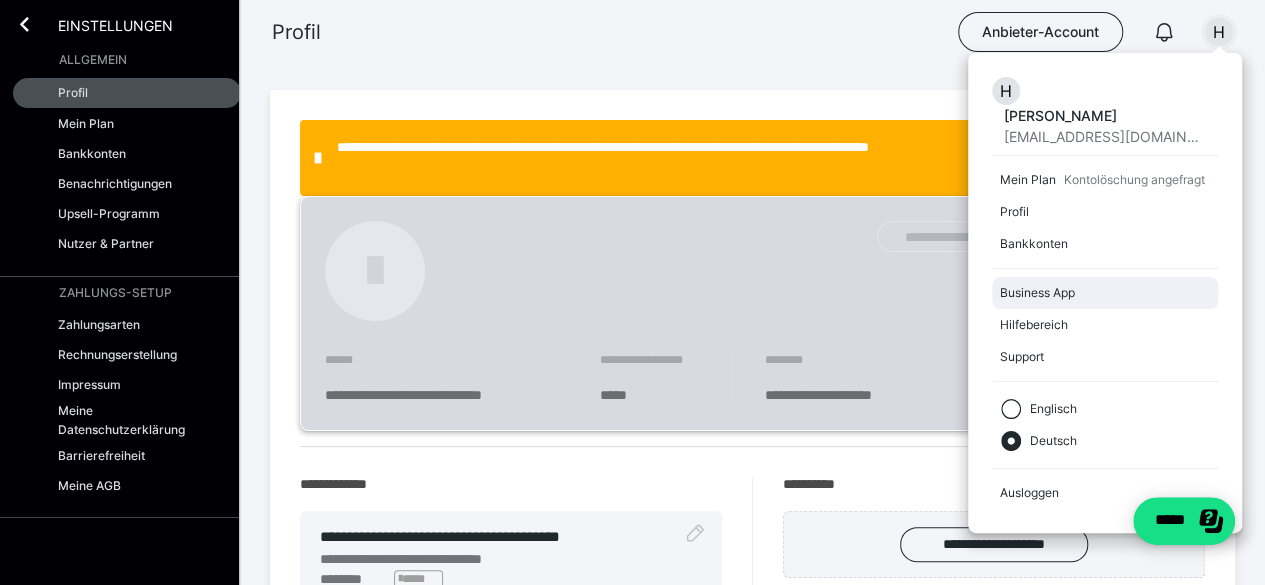click on "Business App" at bounding box center [1105, 293] 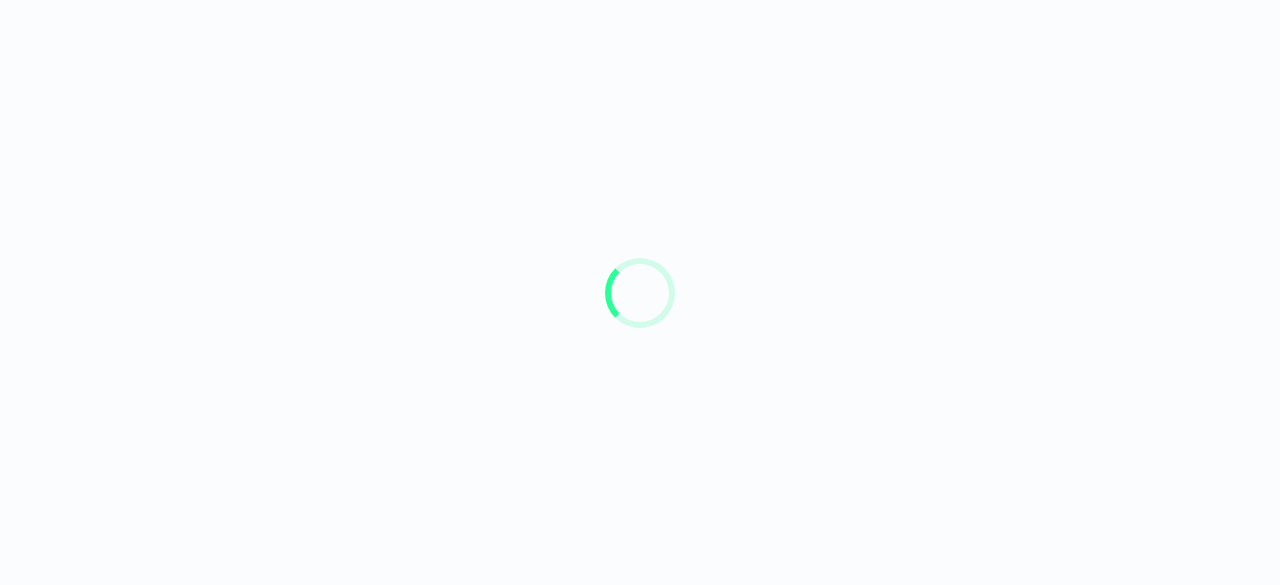 scroll, scrollTop: 0, scrollLeft: 0, axis: both 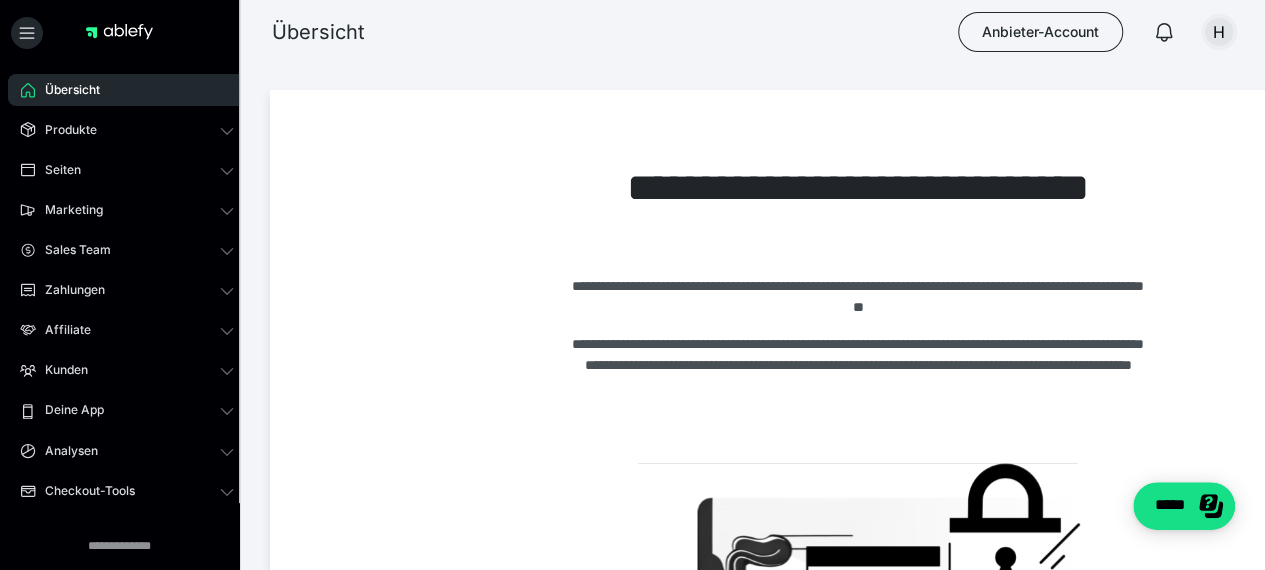 click on "H" at bounding box center (1219, 32) 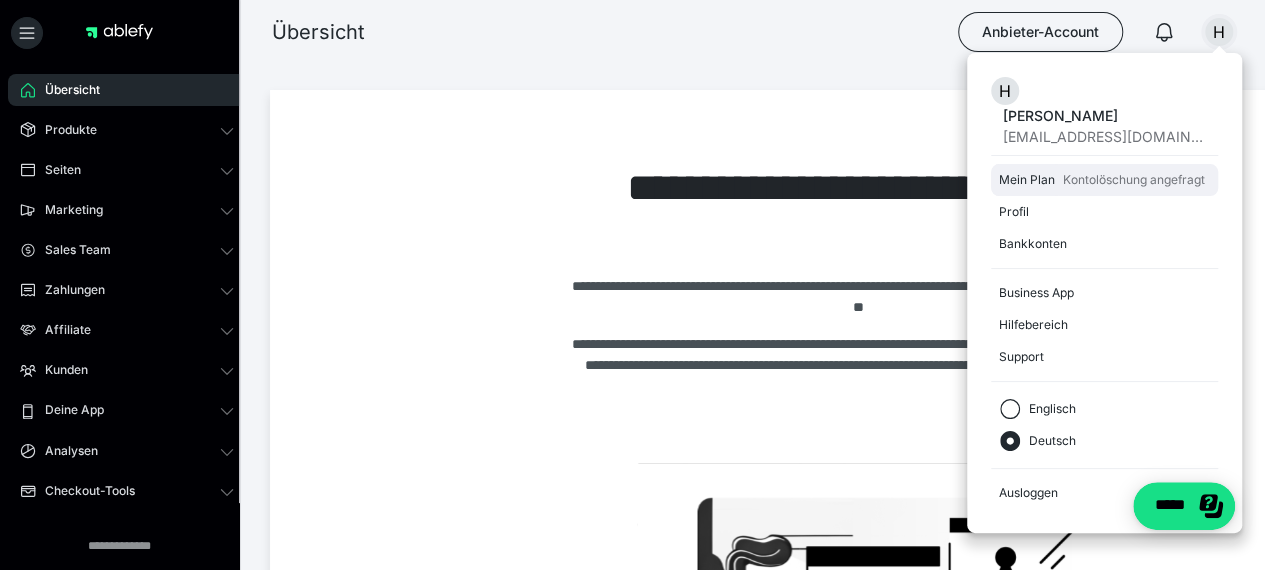 click on "Mein Plan" at bounding box center (1027, 180) 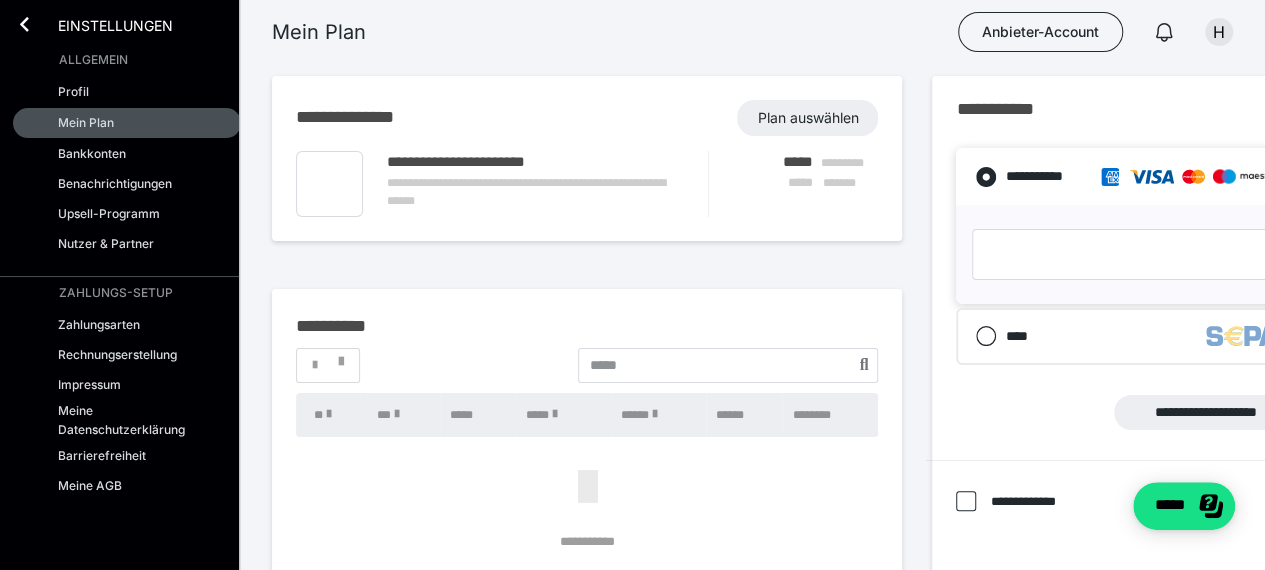 click on "**********" at bounding box center [535, 191] 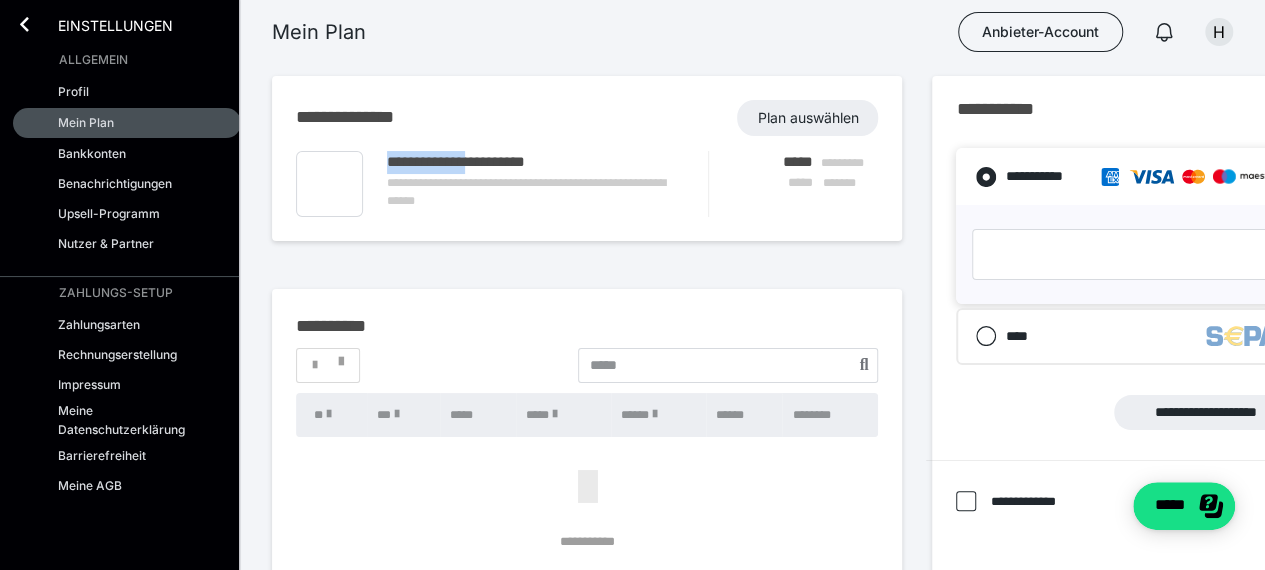 click on "**********" at bounding box center (535, 162) 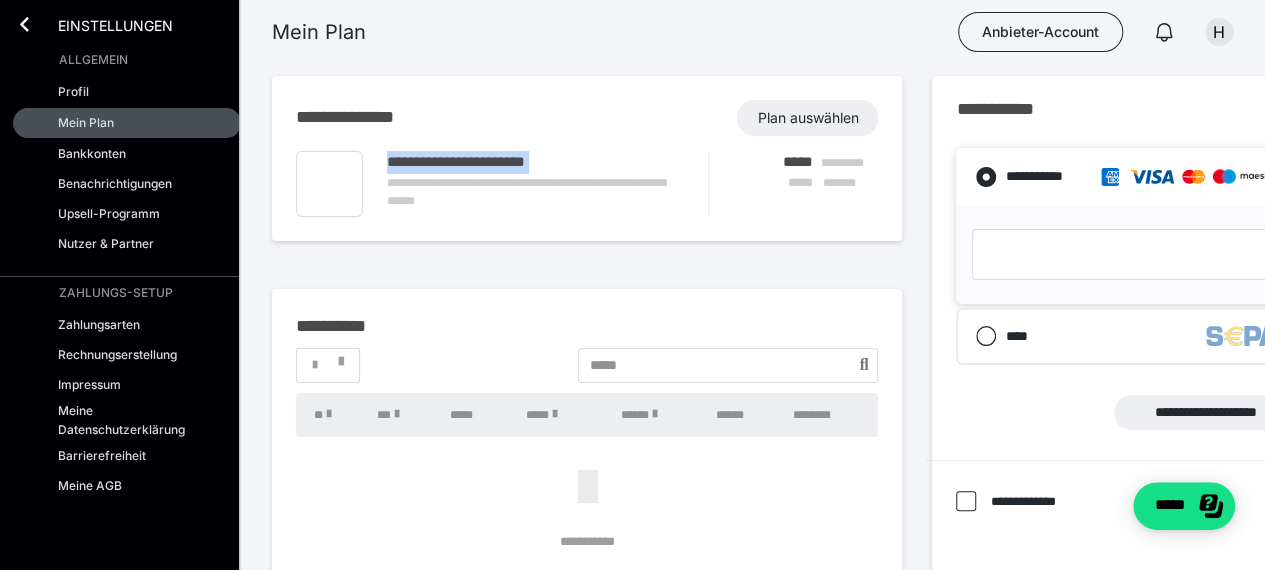click on "**********" at bounding box center (535, 162) 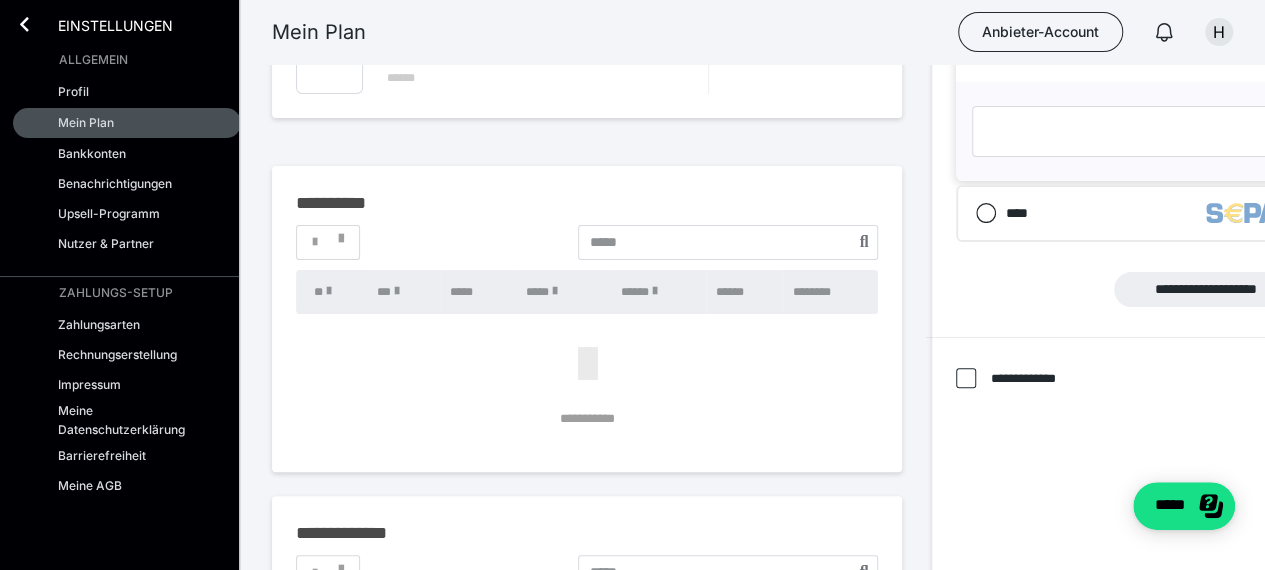 scroll, scrollTop: 0, scrollLeft: 0, axis: both 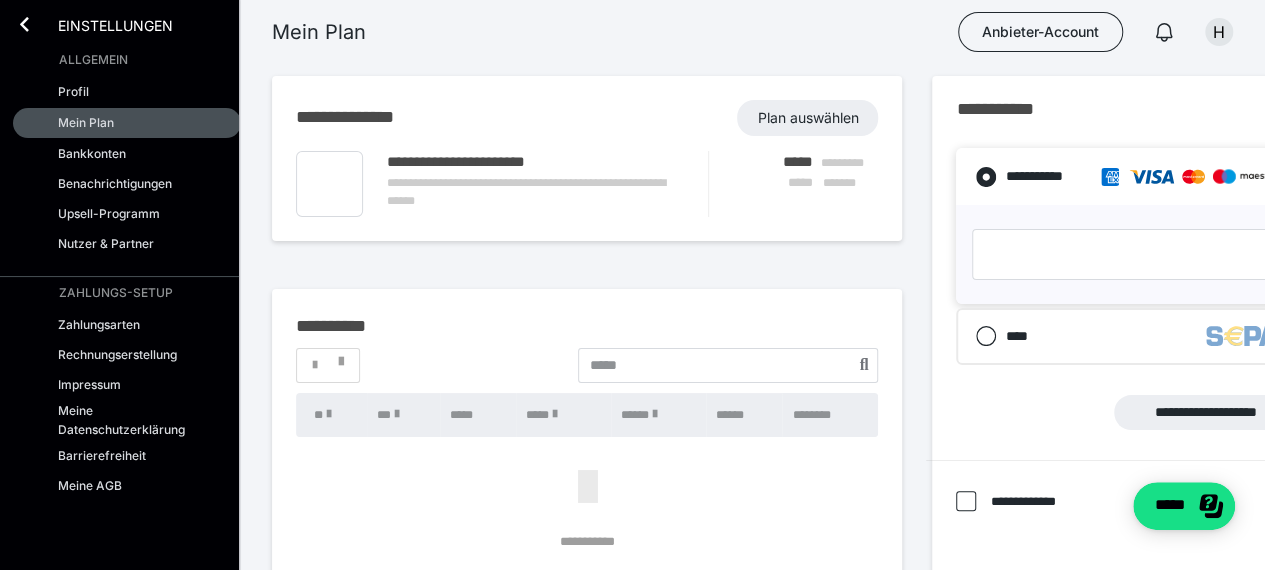 click on "Einstellungen" at bounding box center [101, 24] 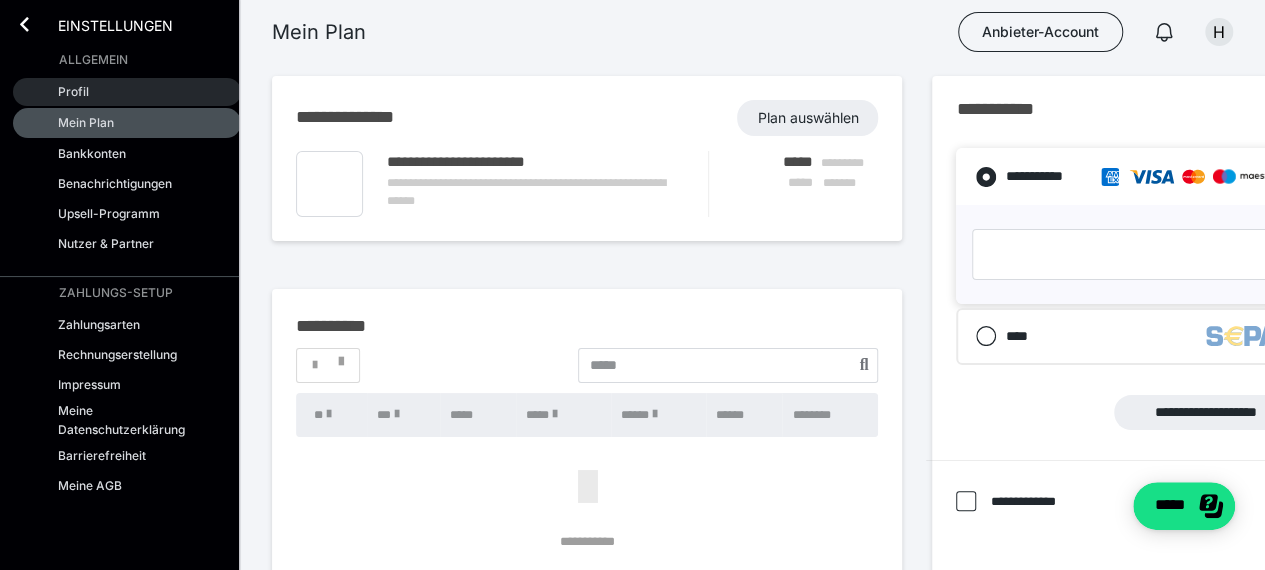 click on "Profil" at bounding box center (127, 92) 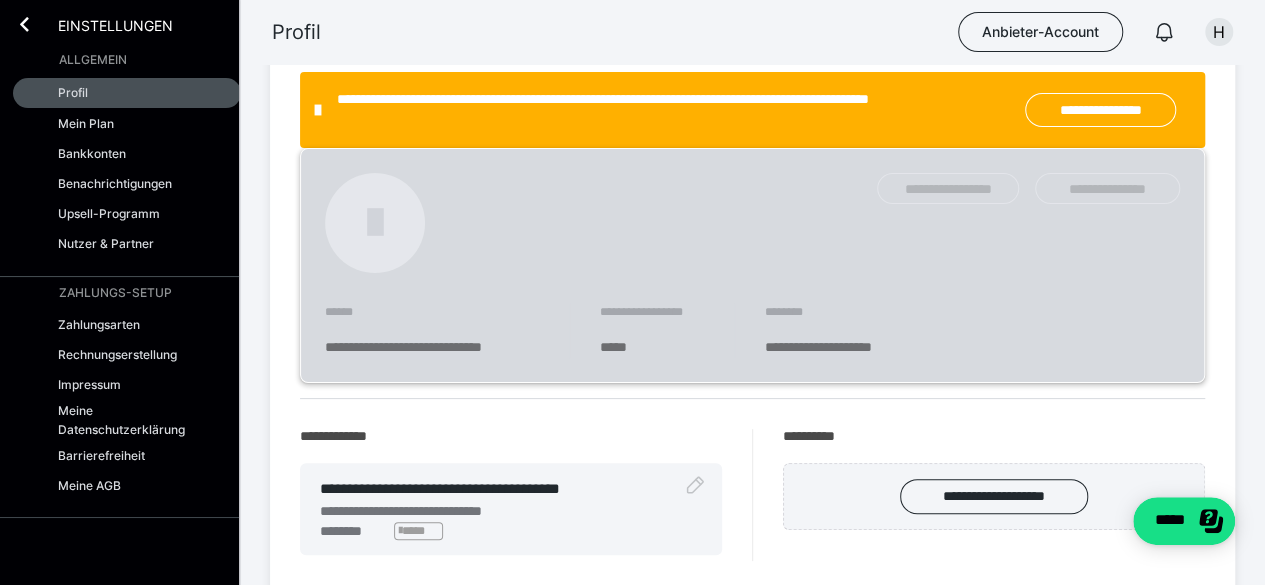scroll, scrollTop: 0, scrollLeft: 0, axis: both 